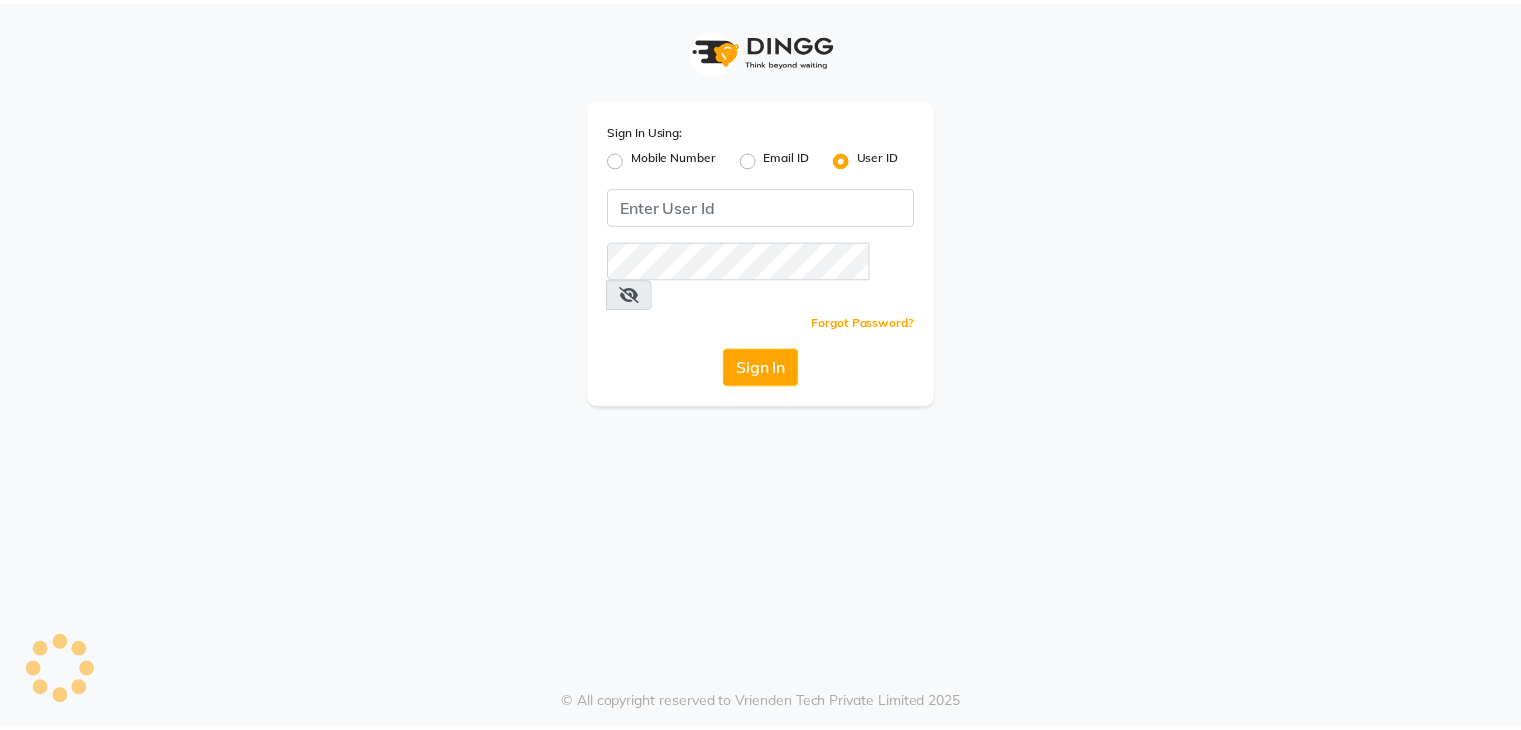 scroll, scrollTop: 0, scrollLeft: 0, axis: both 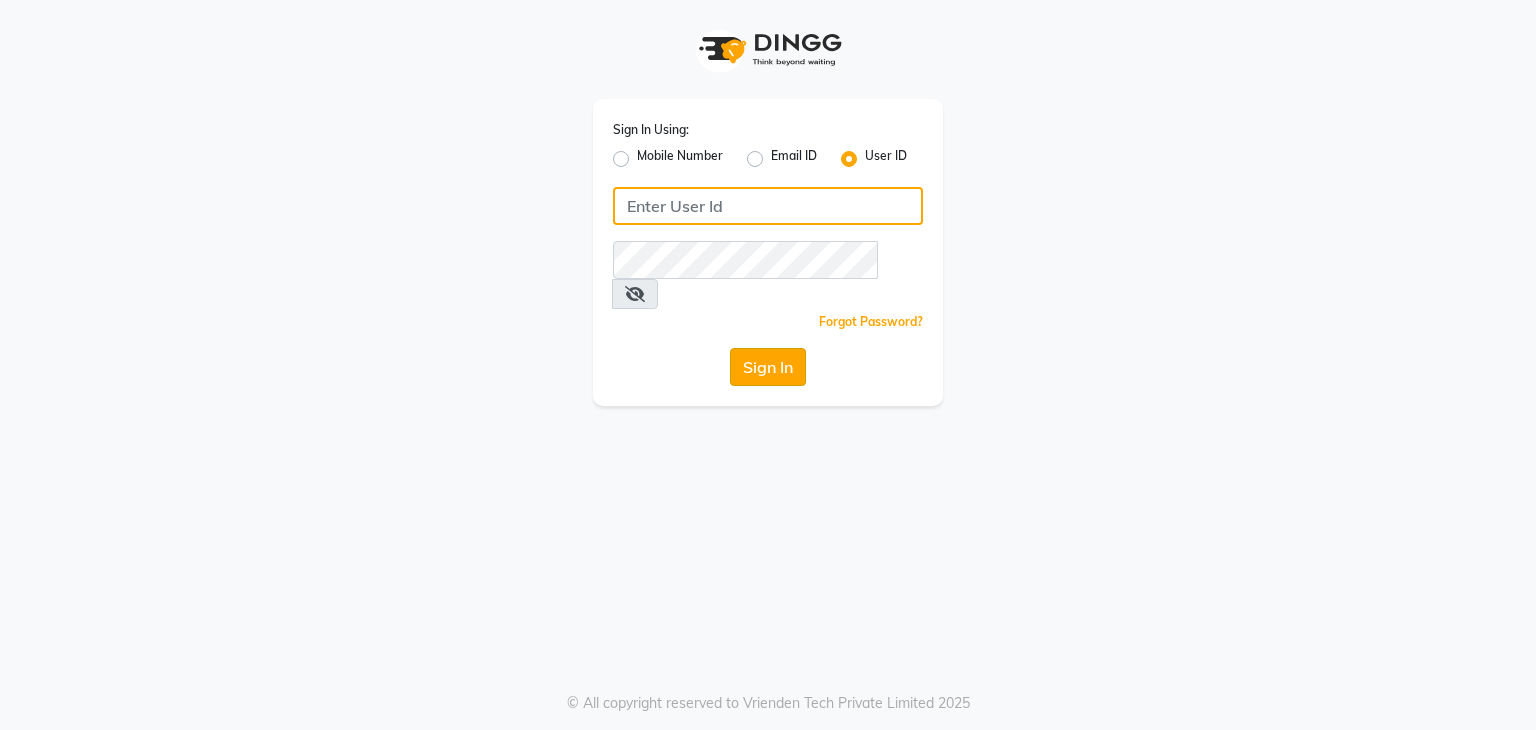 type on "[FIRST]" 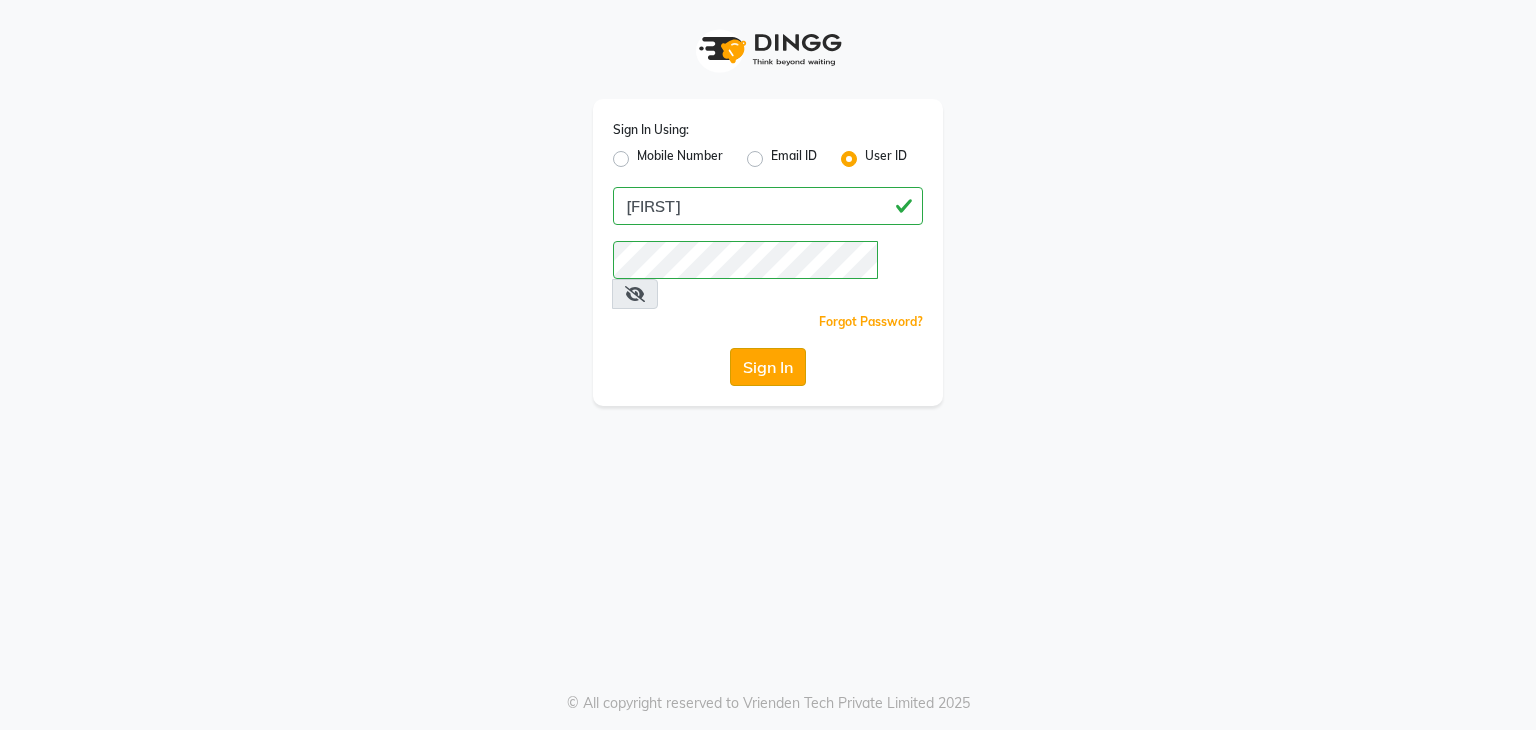 click on "Sign In" 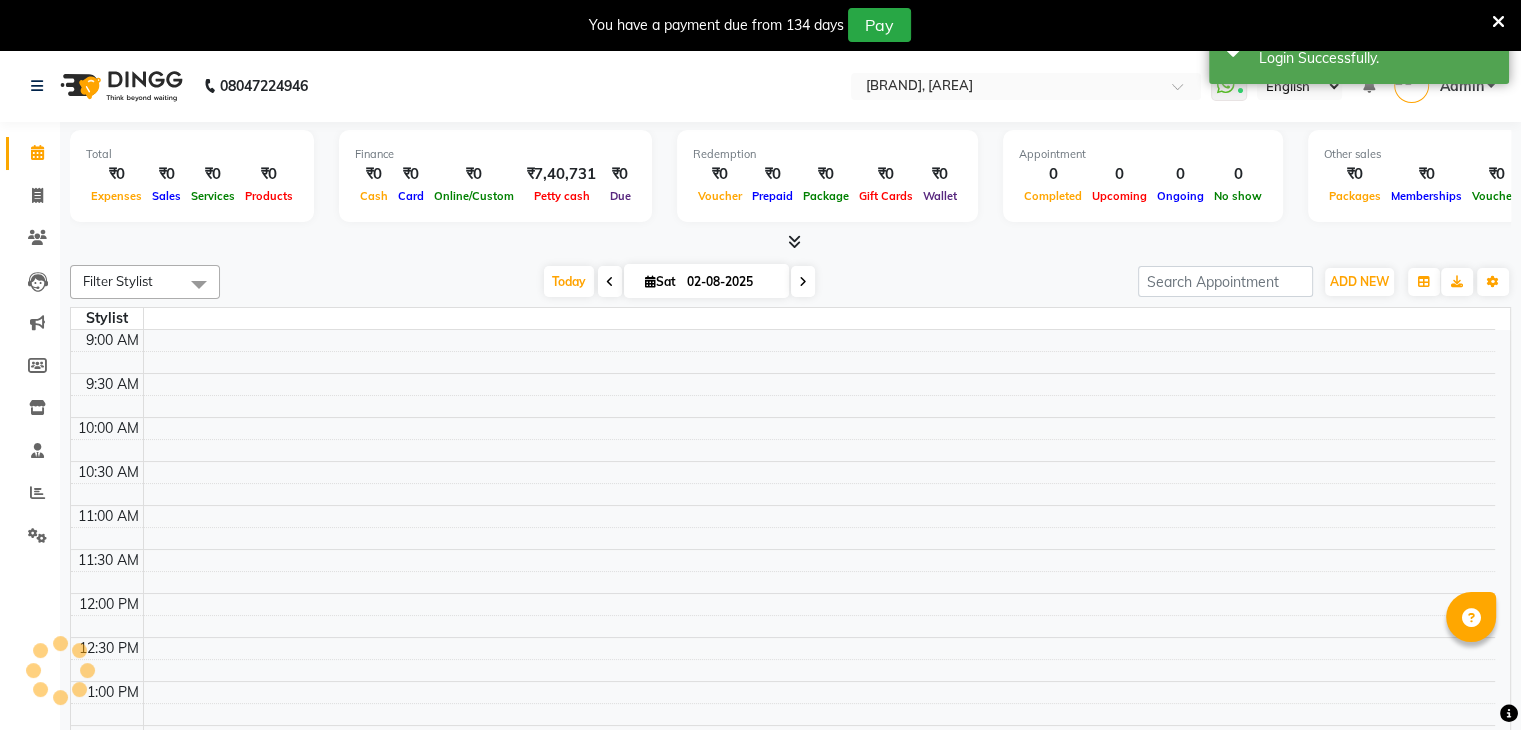 scroll, scrollTop: 0, scrollLeft: 0, axis: both 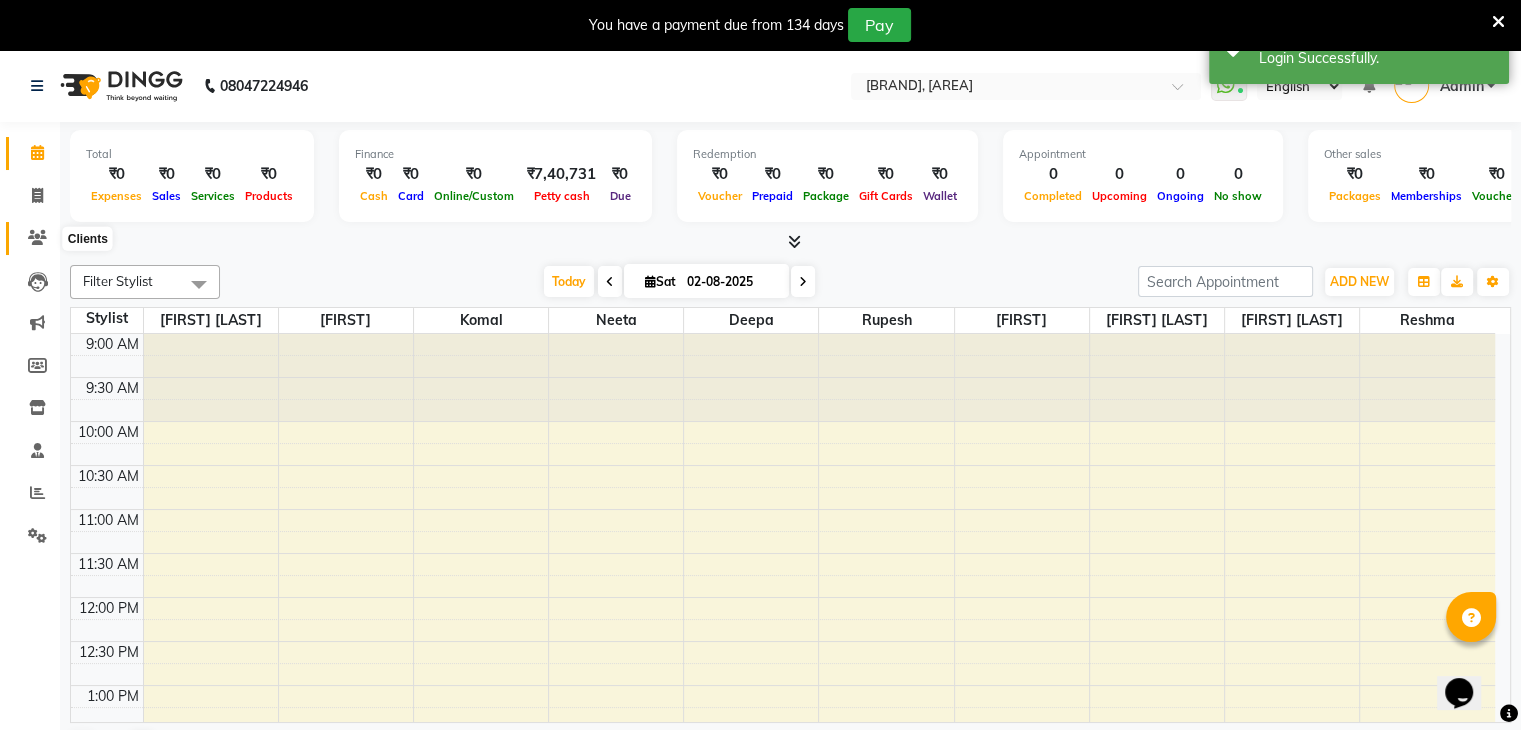 click 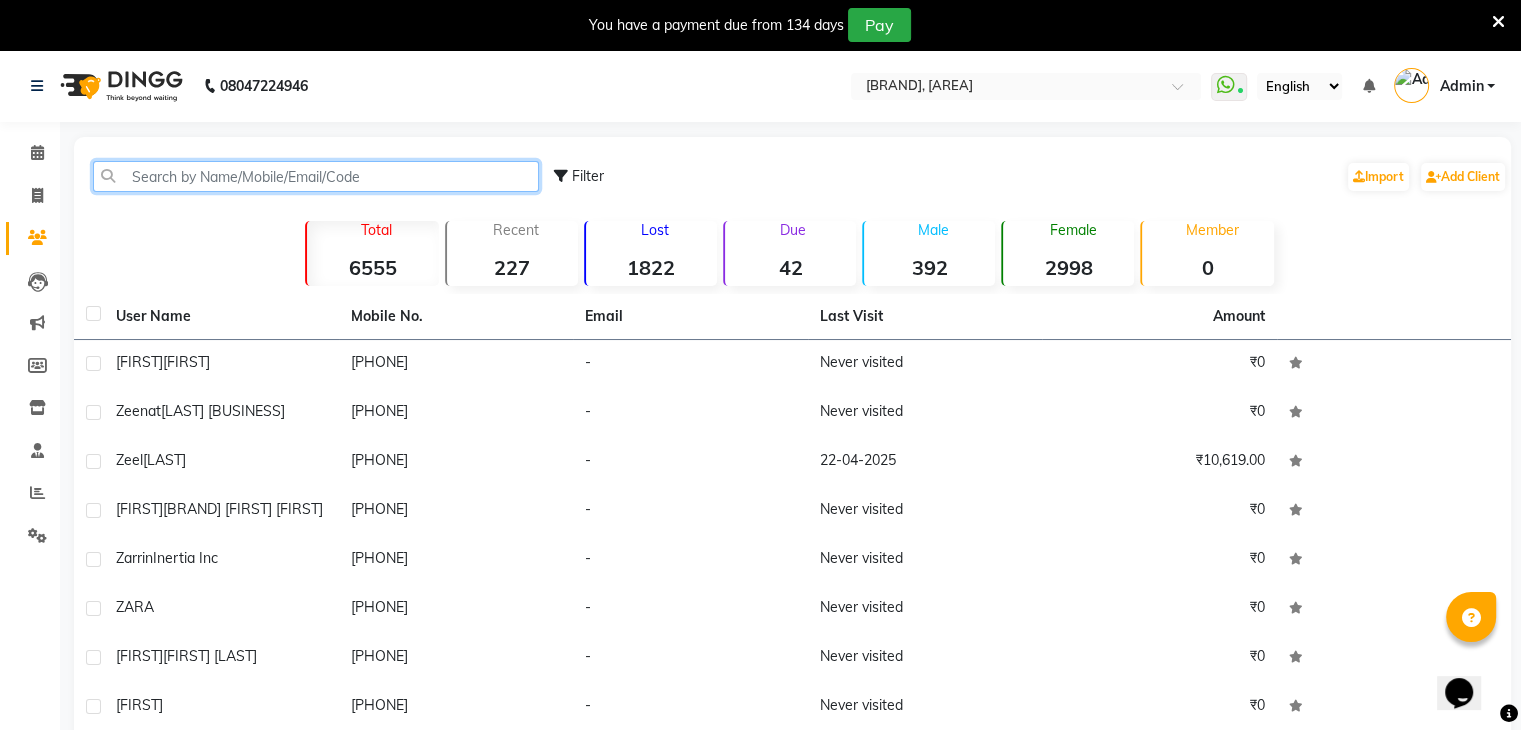 click 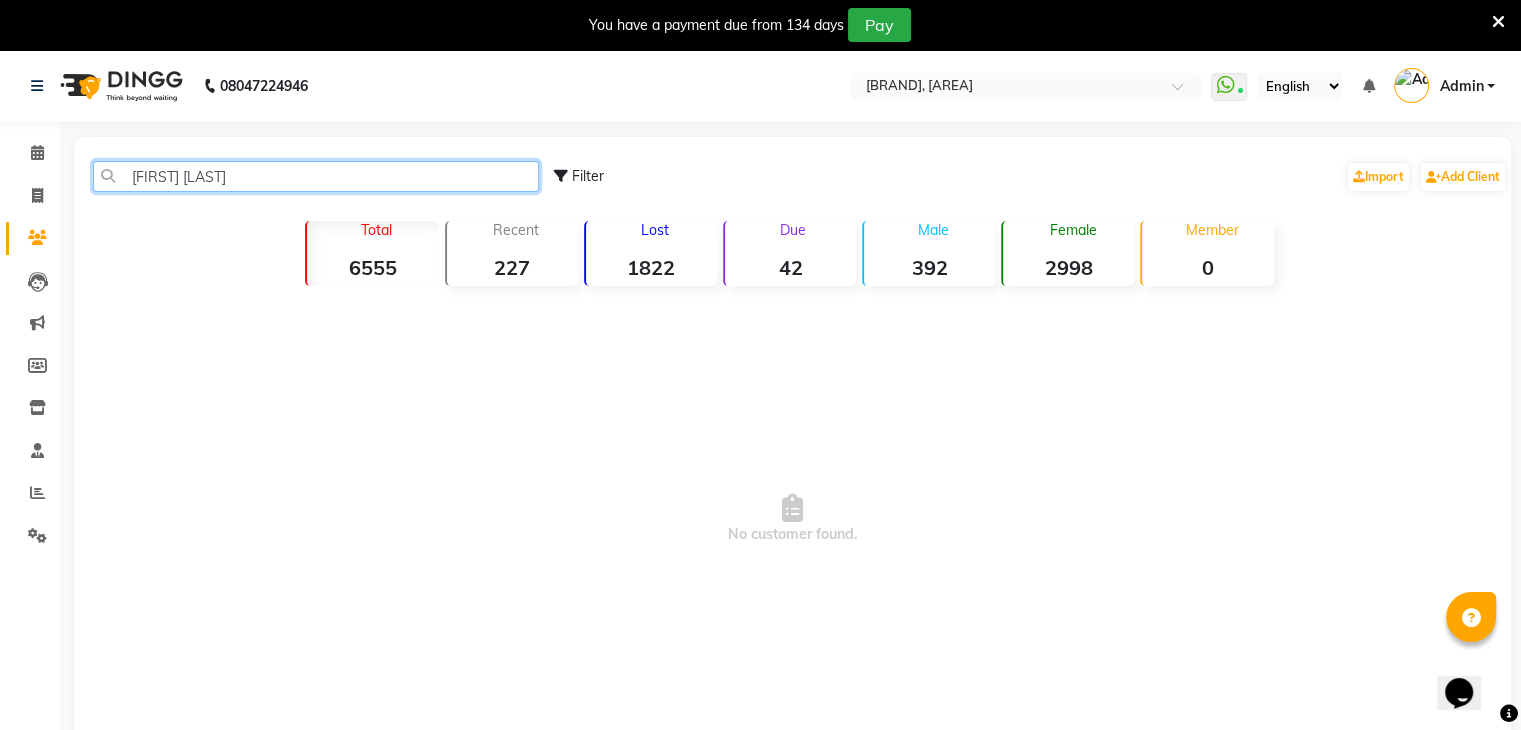 click on "[FIRST] [LAST]" 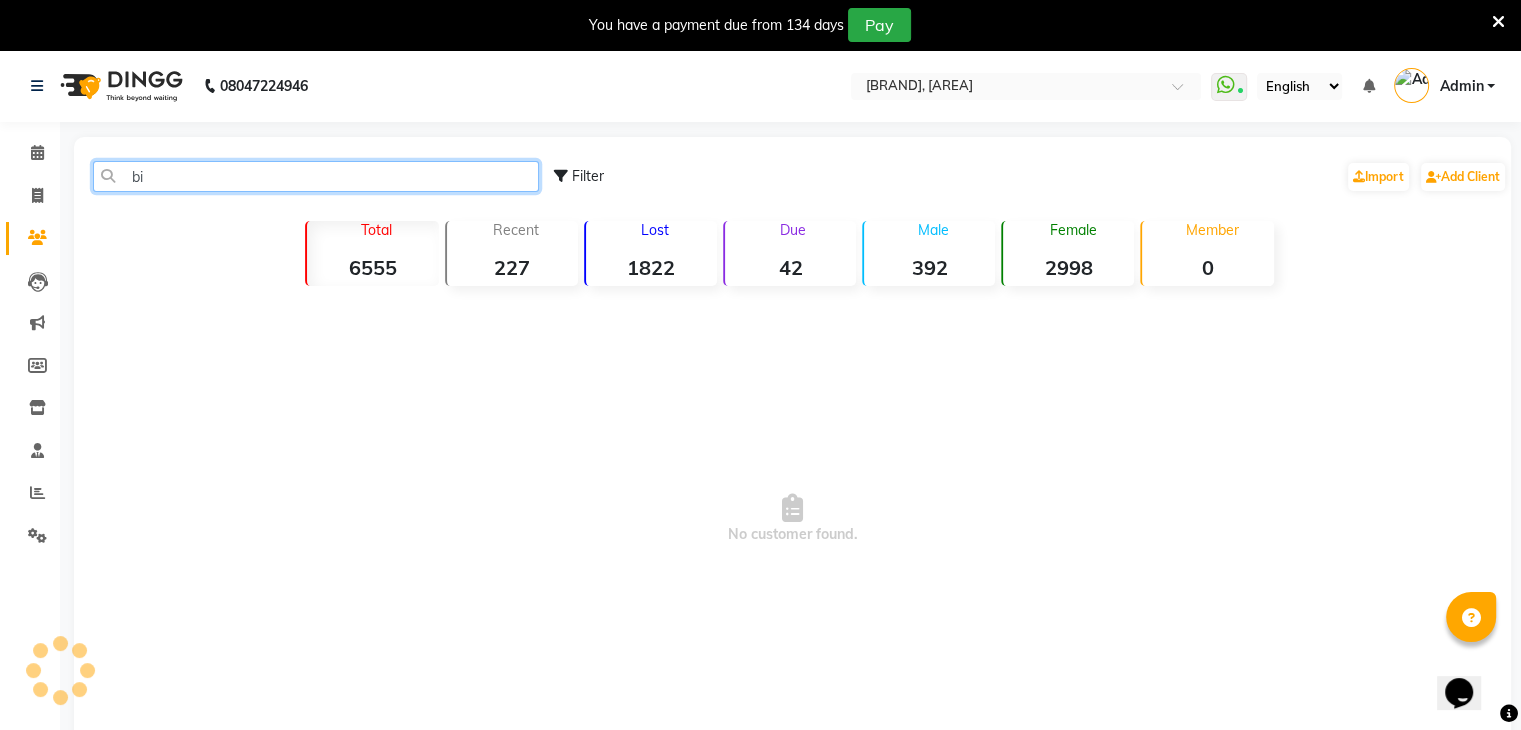 type on "b" 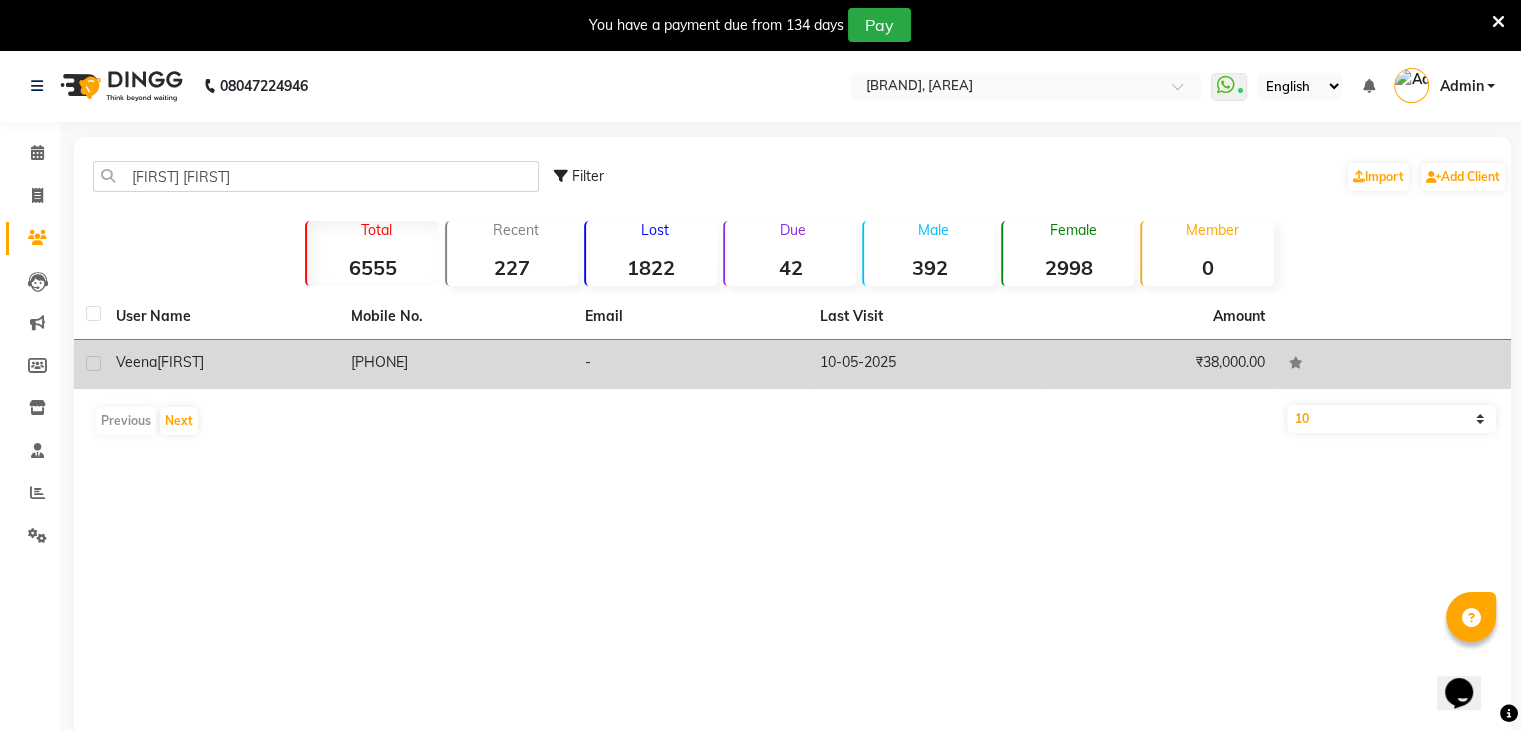 click on "[FIRST]" 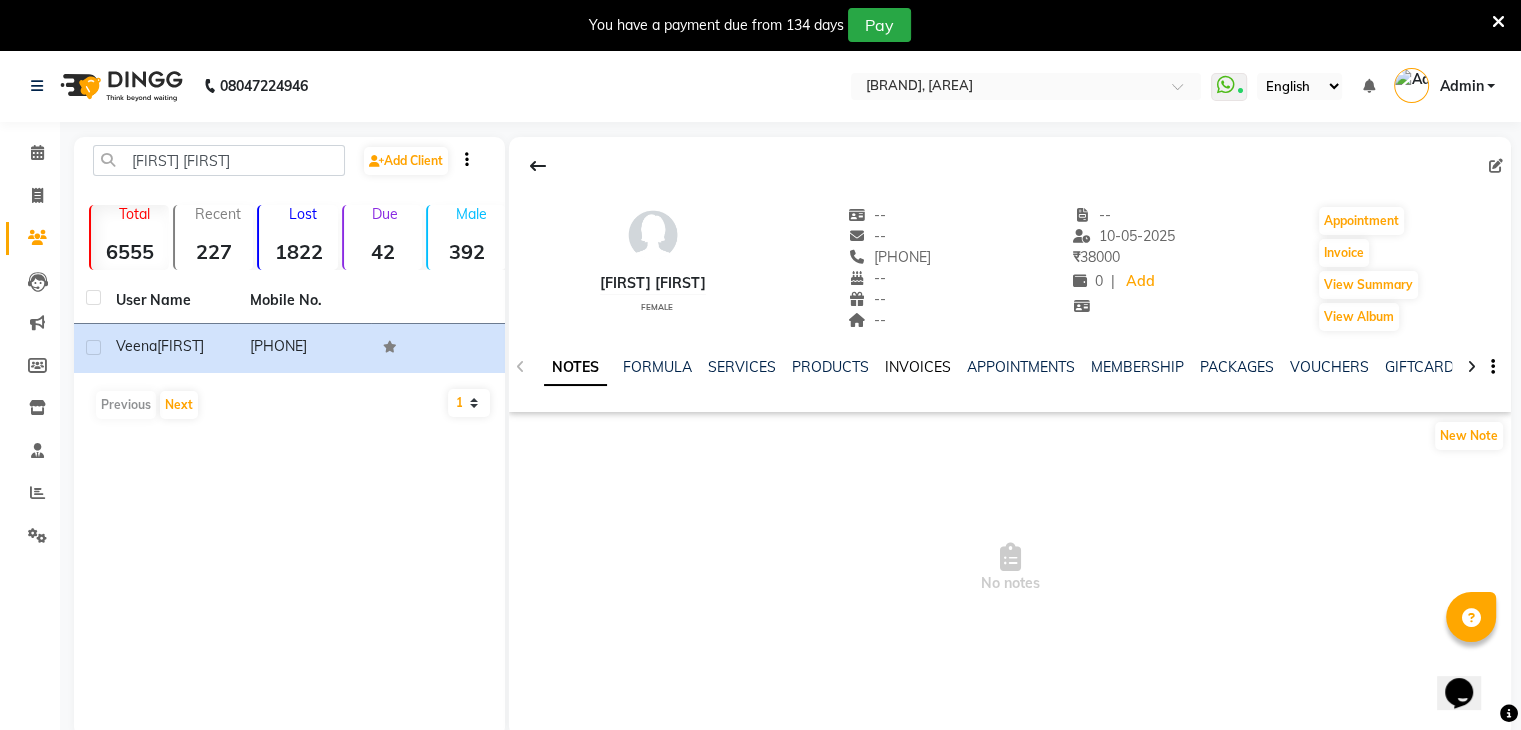 click on "INVOICES" 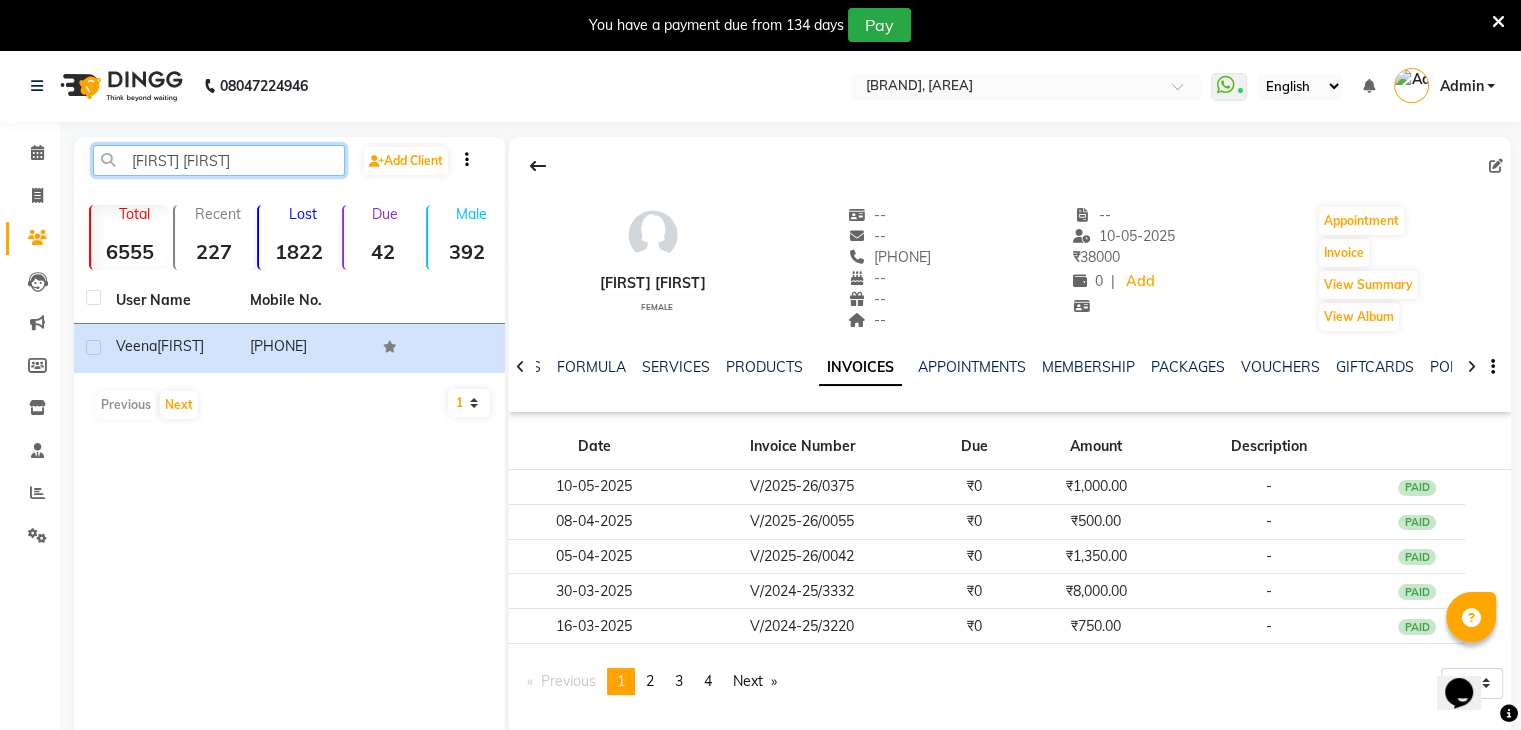 click on "[FIRST] [FIRST]" 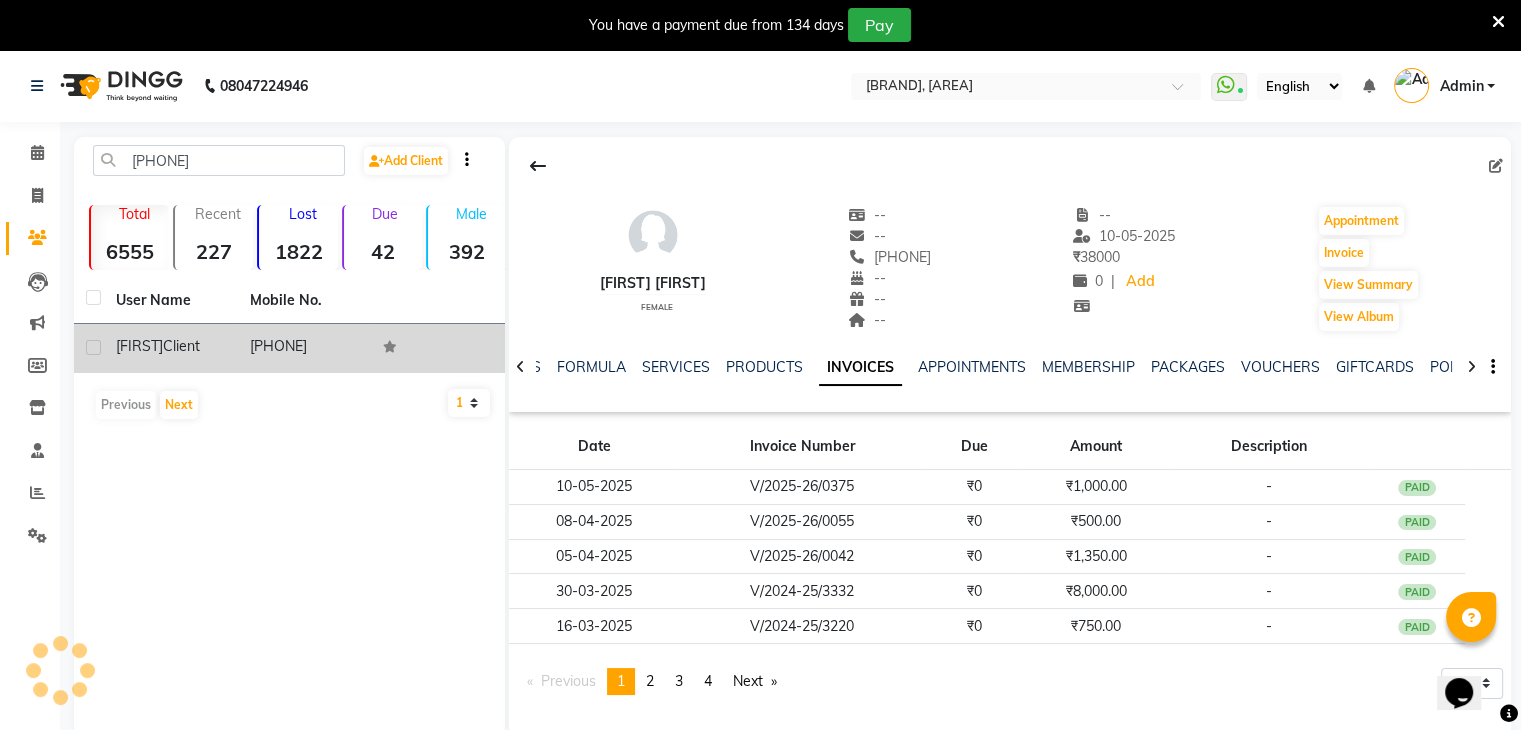 click on "[FIRST] [LAST]" 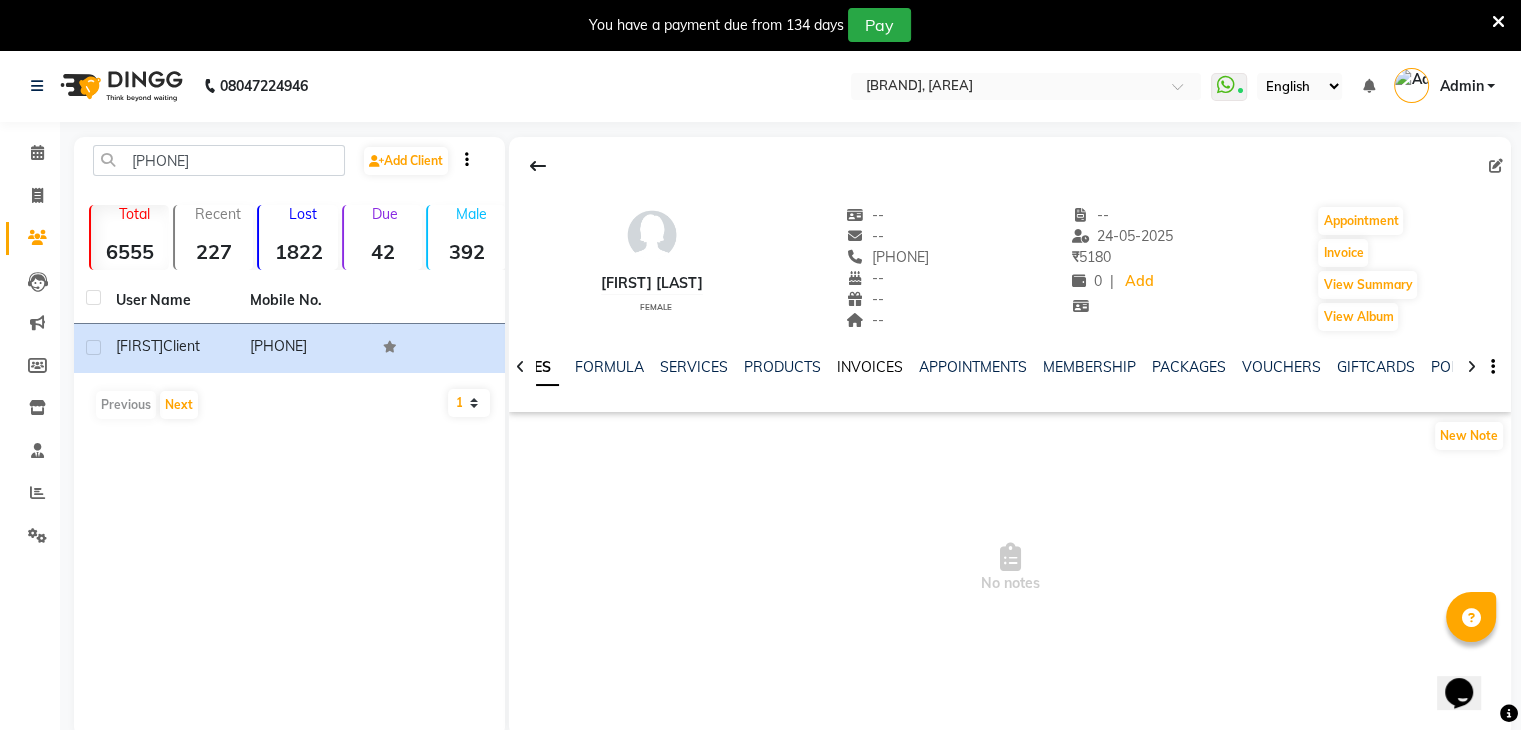 click on "INVOICES" 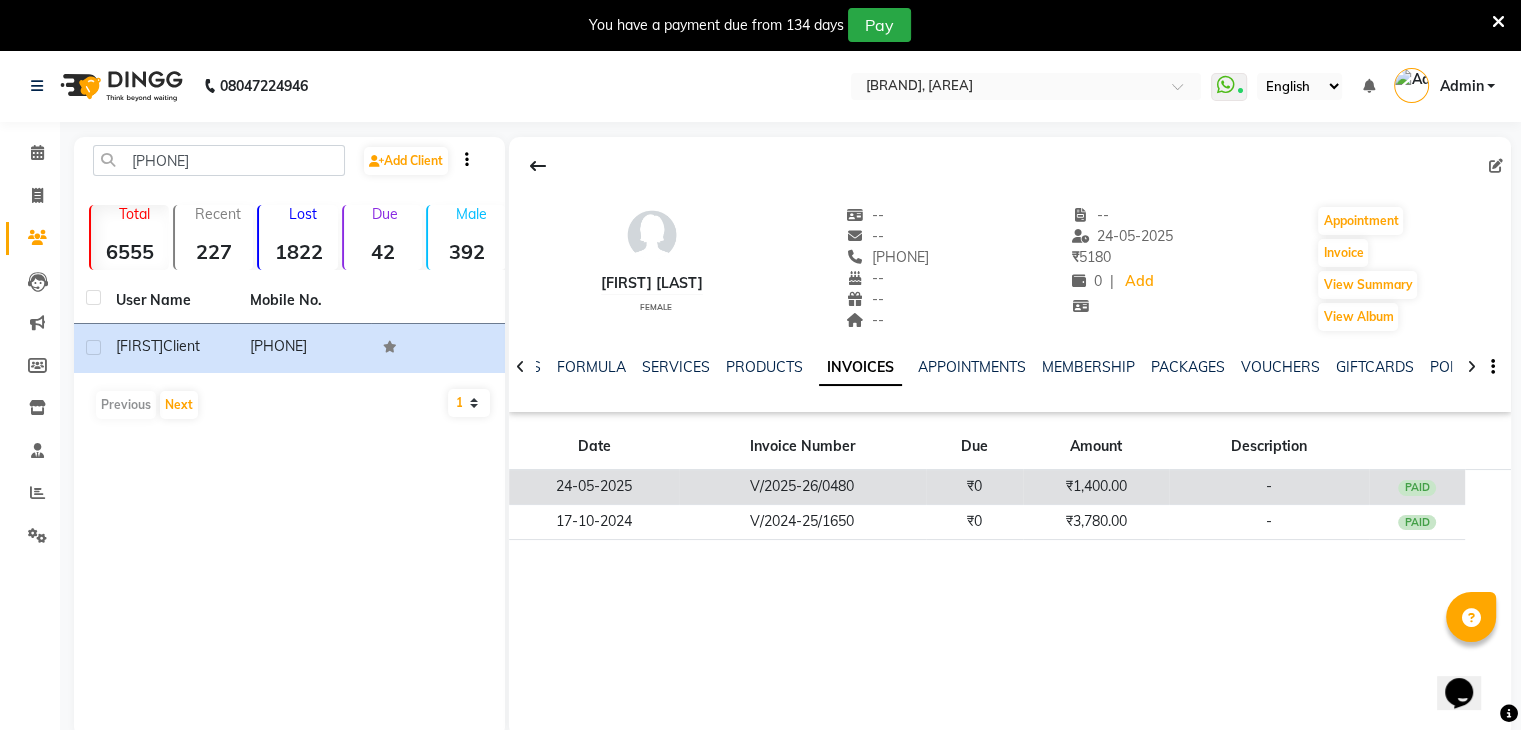 click on "V/2025-26/0480" 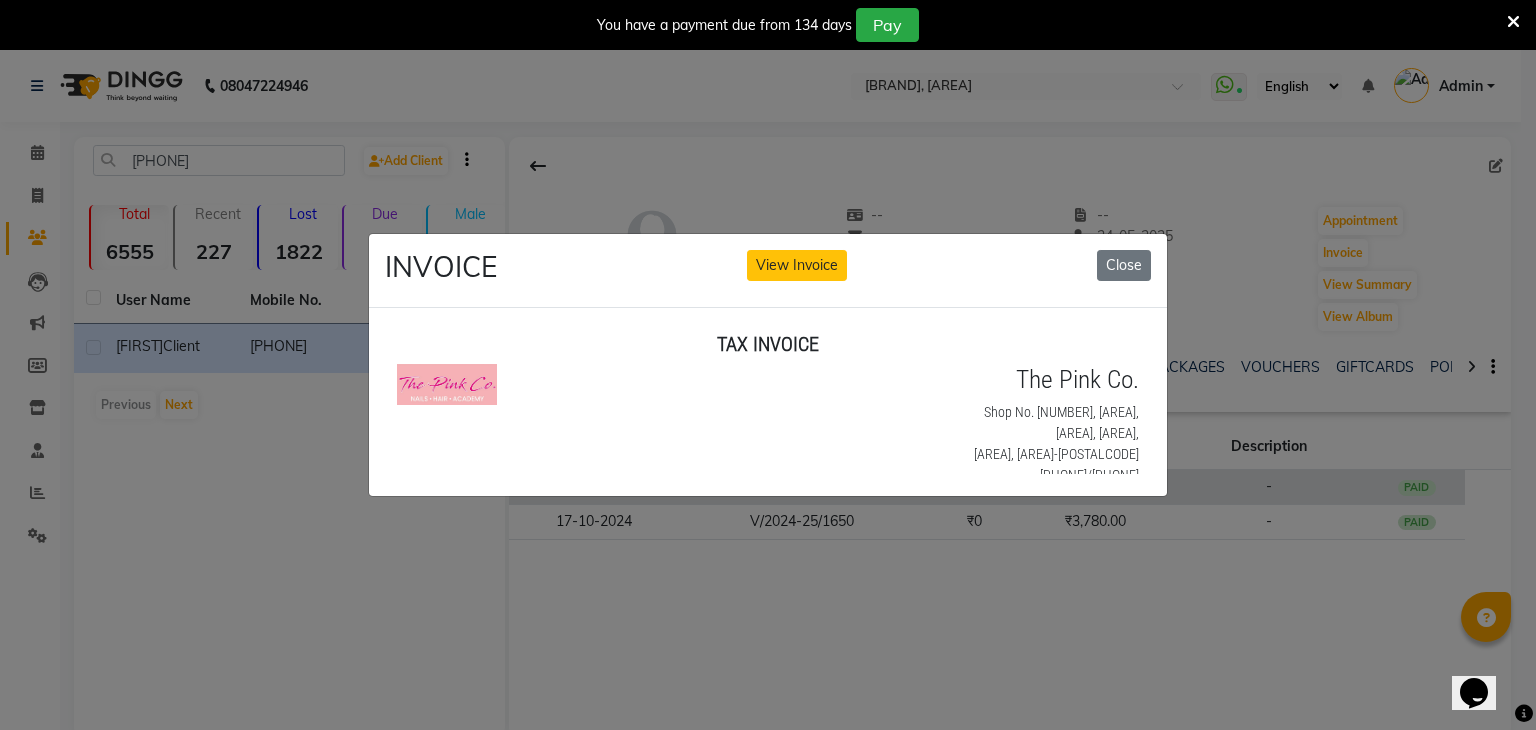 scroll, scrollTop: 0, scrollLeft: 0, axis: both 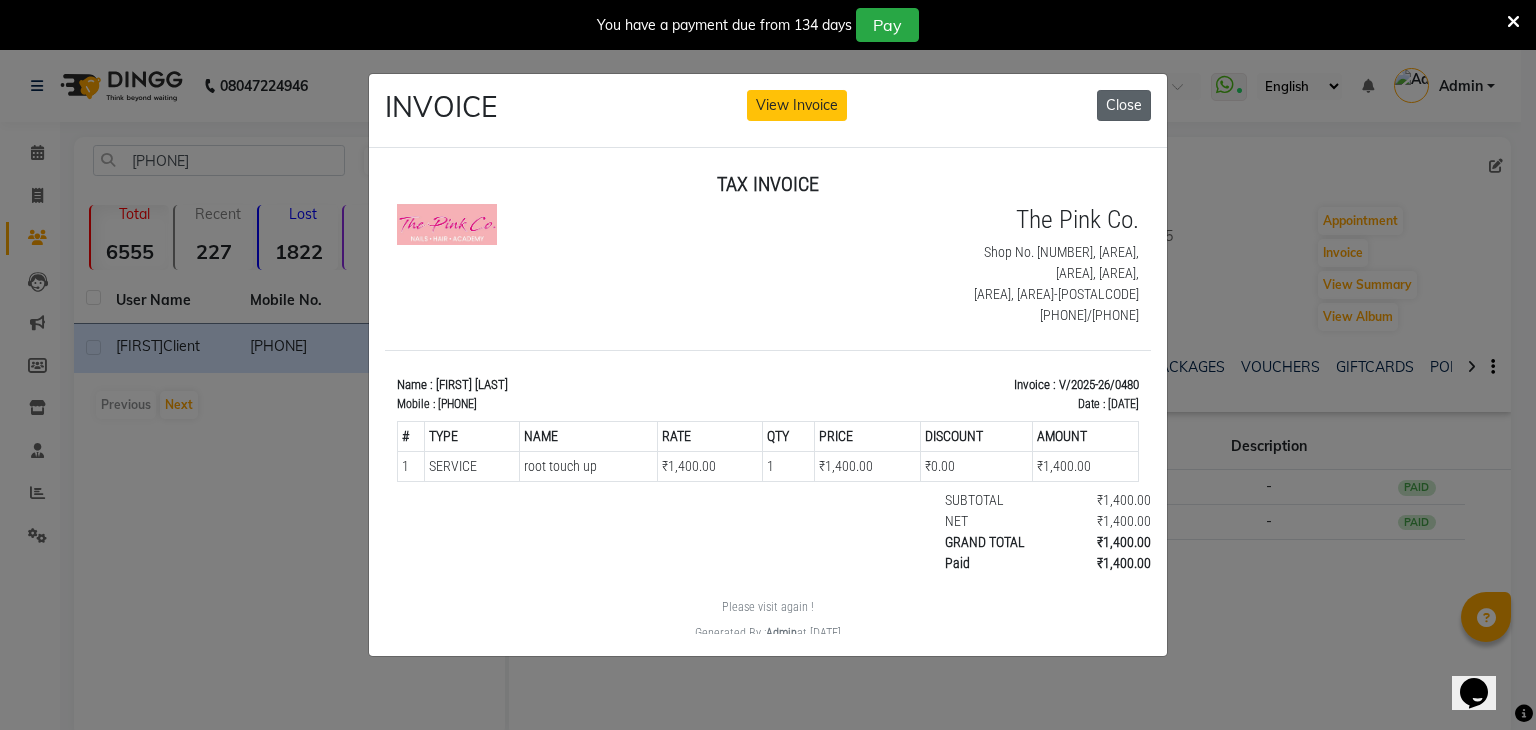 click on "Close" 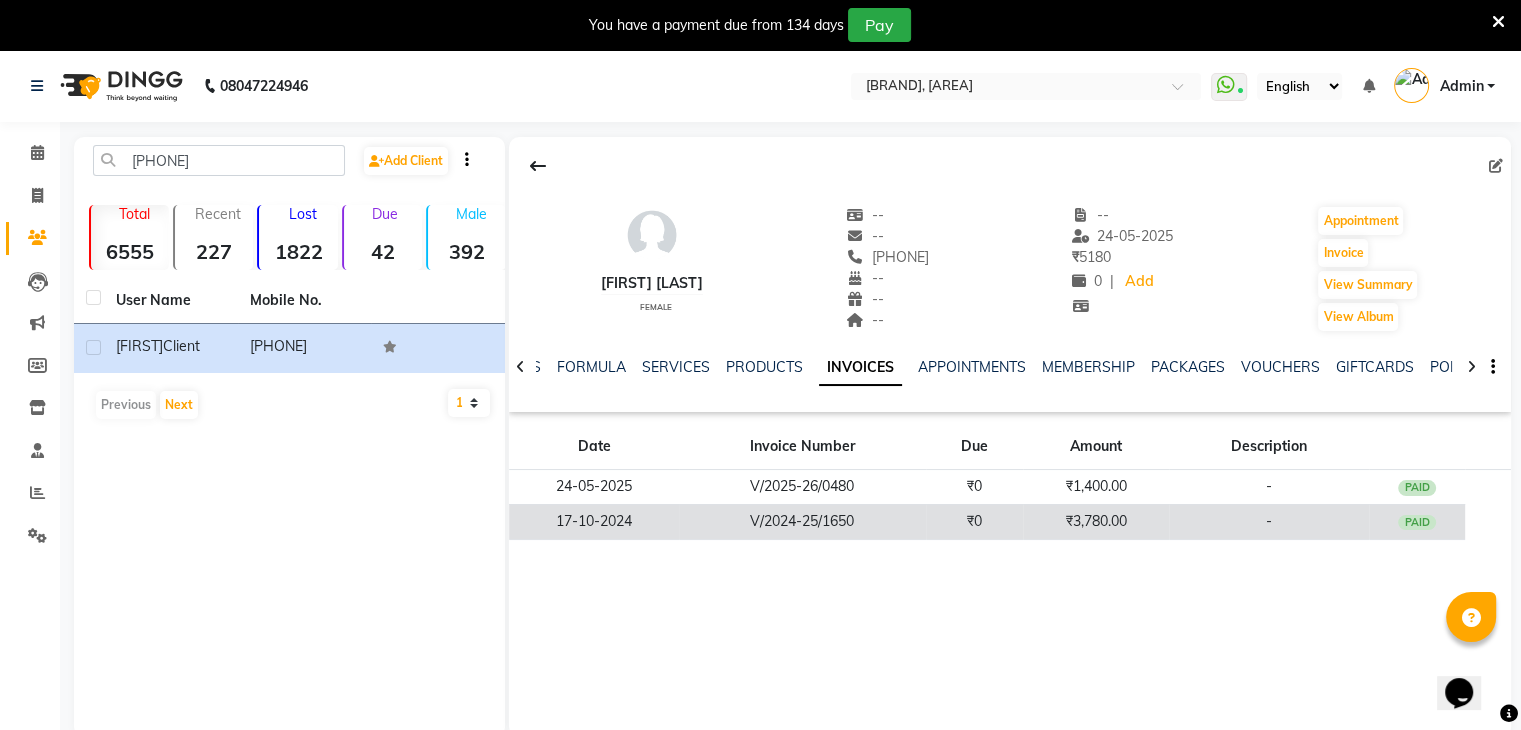 click on "₹3,780.00" 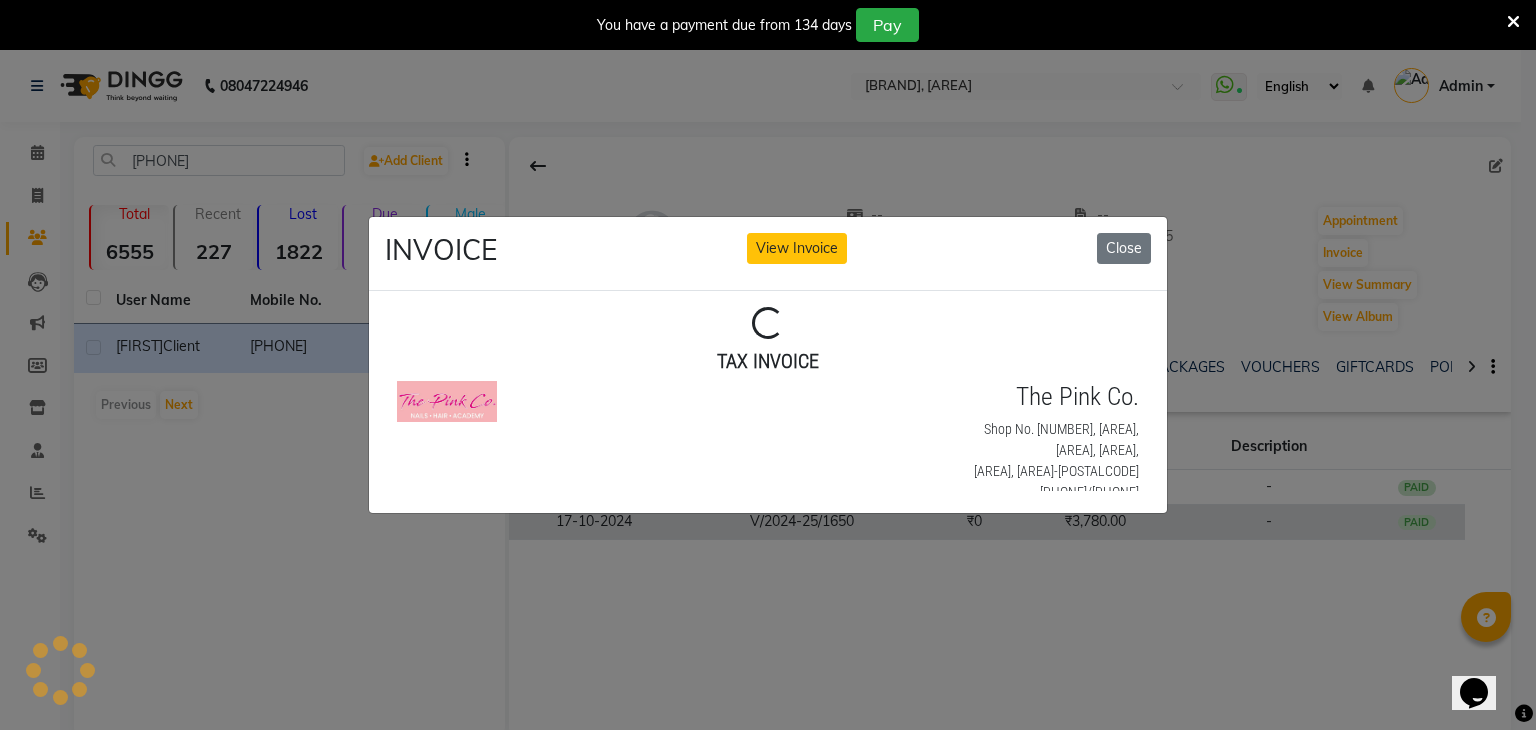scroll, scrollTop: 0, scrollLeft: 0, axis: both 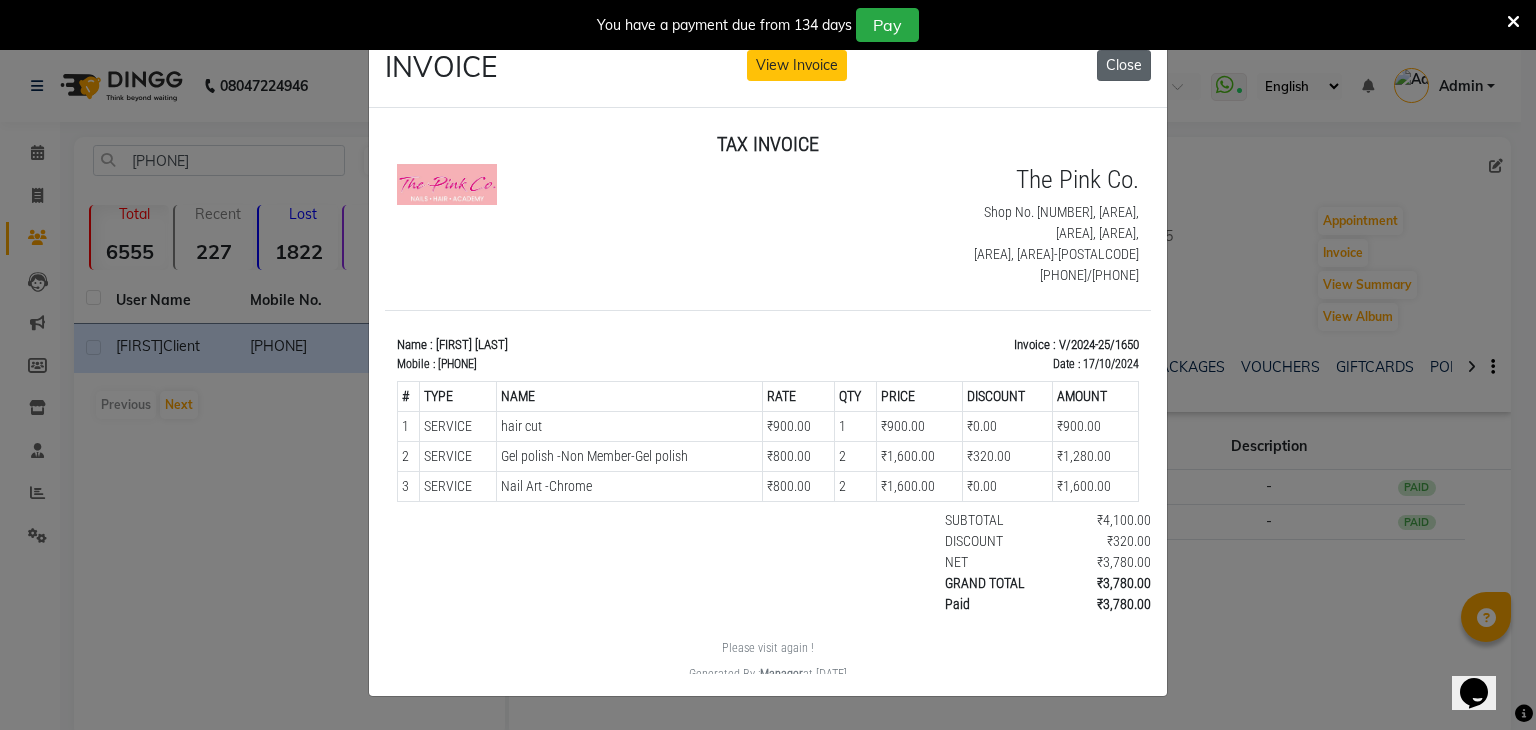 click on "Close" 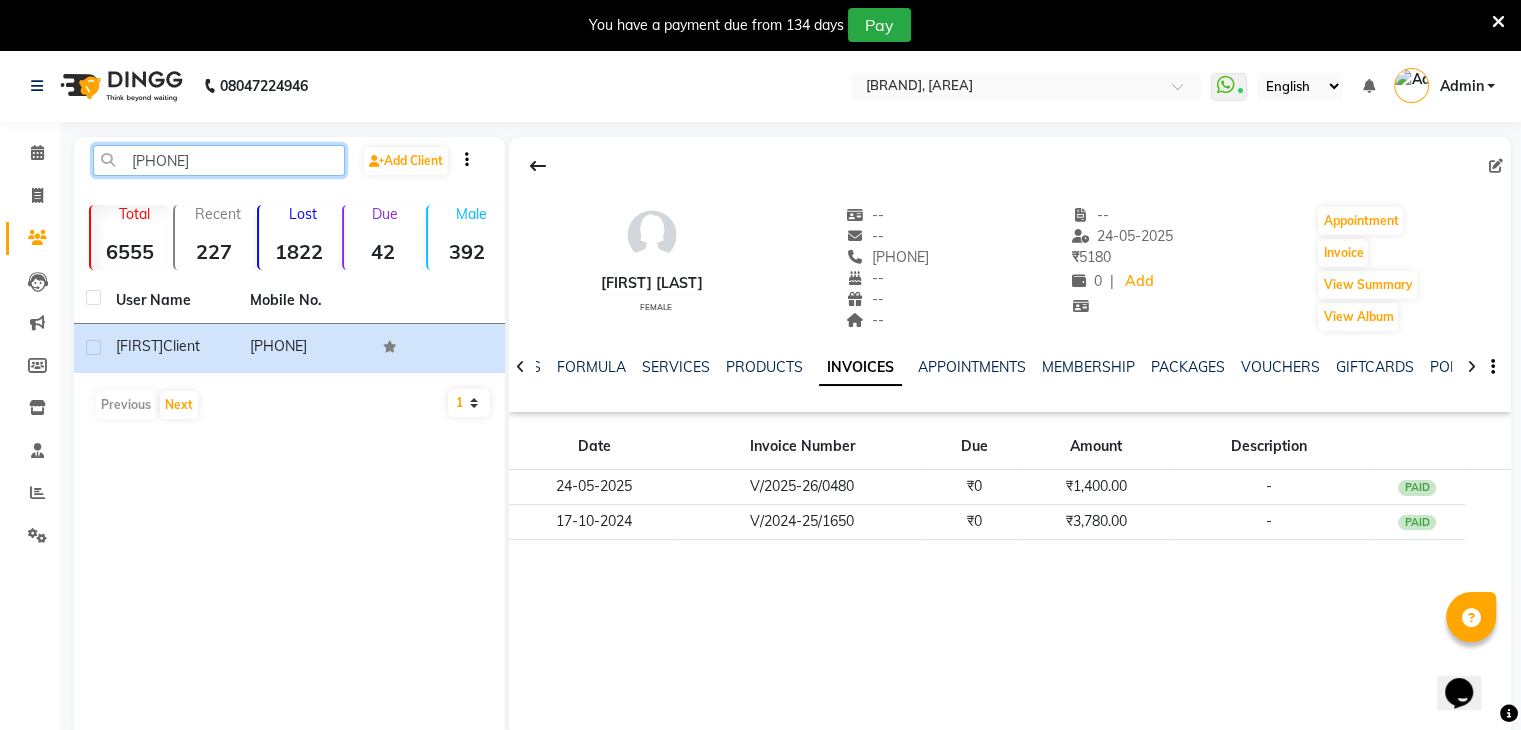 click on "[PHONE]" 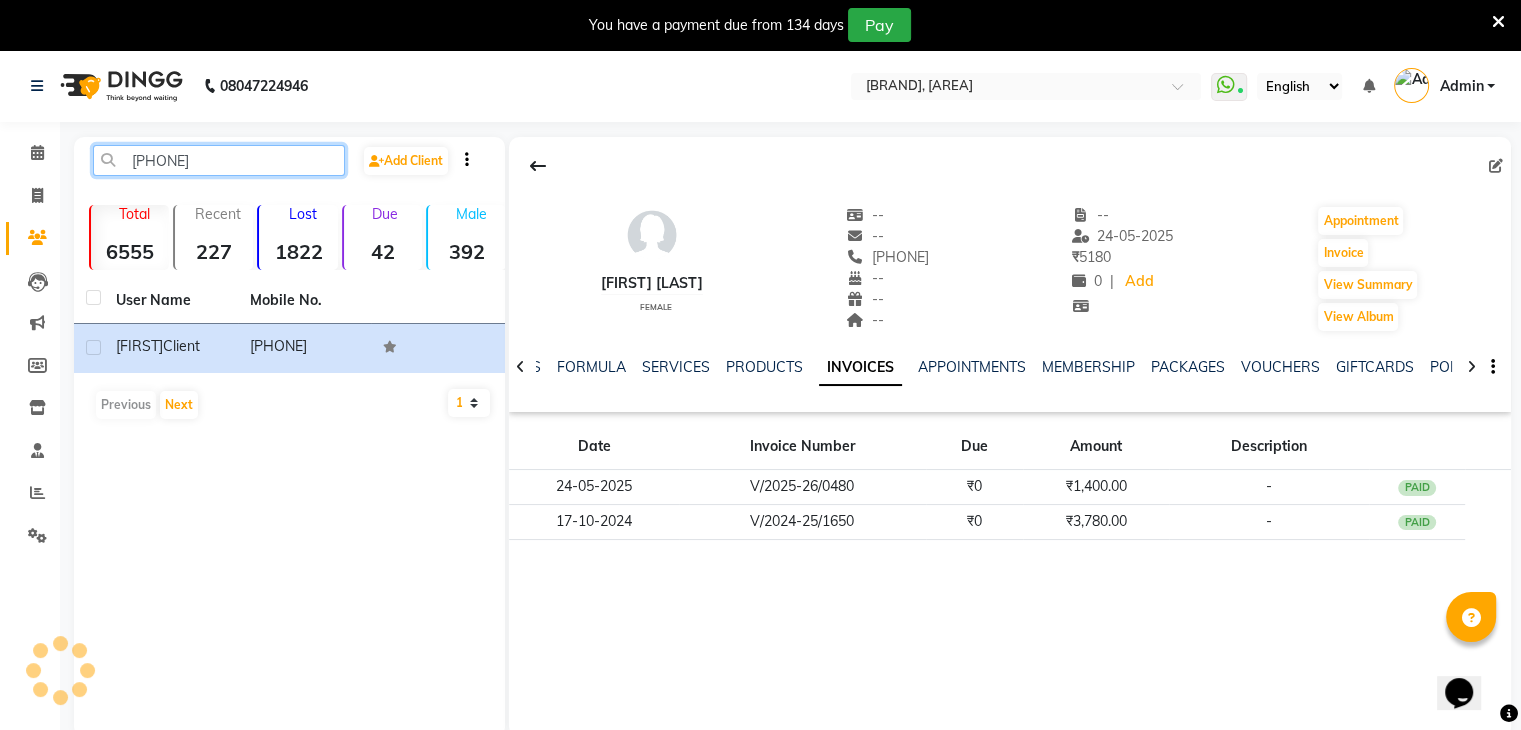 click on "[PHONE]" 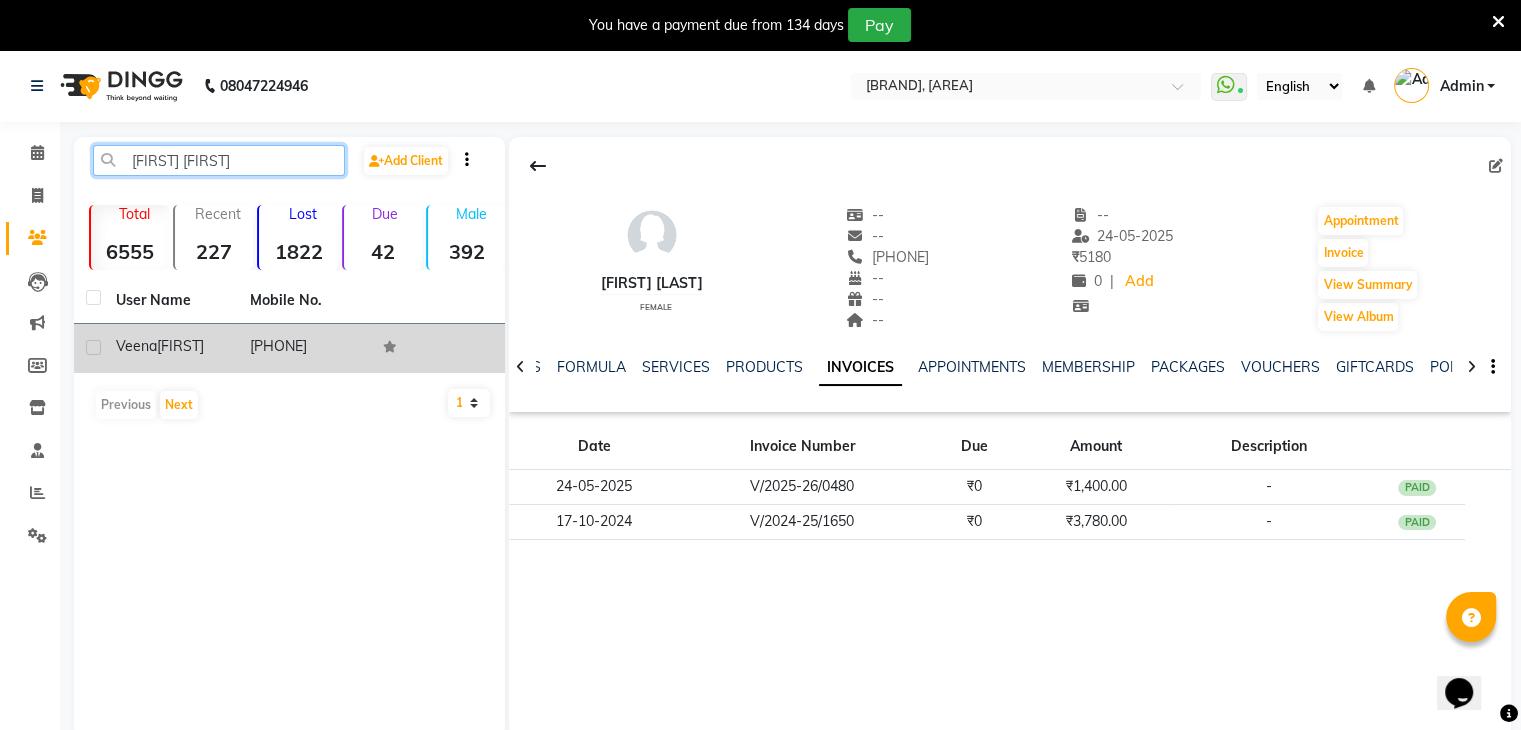 type on "[FIRST] [FIRST]" 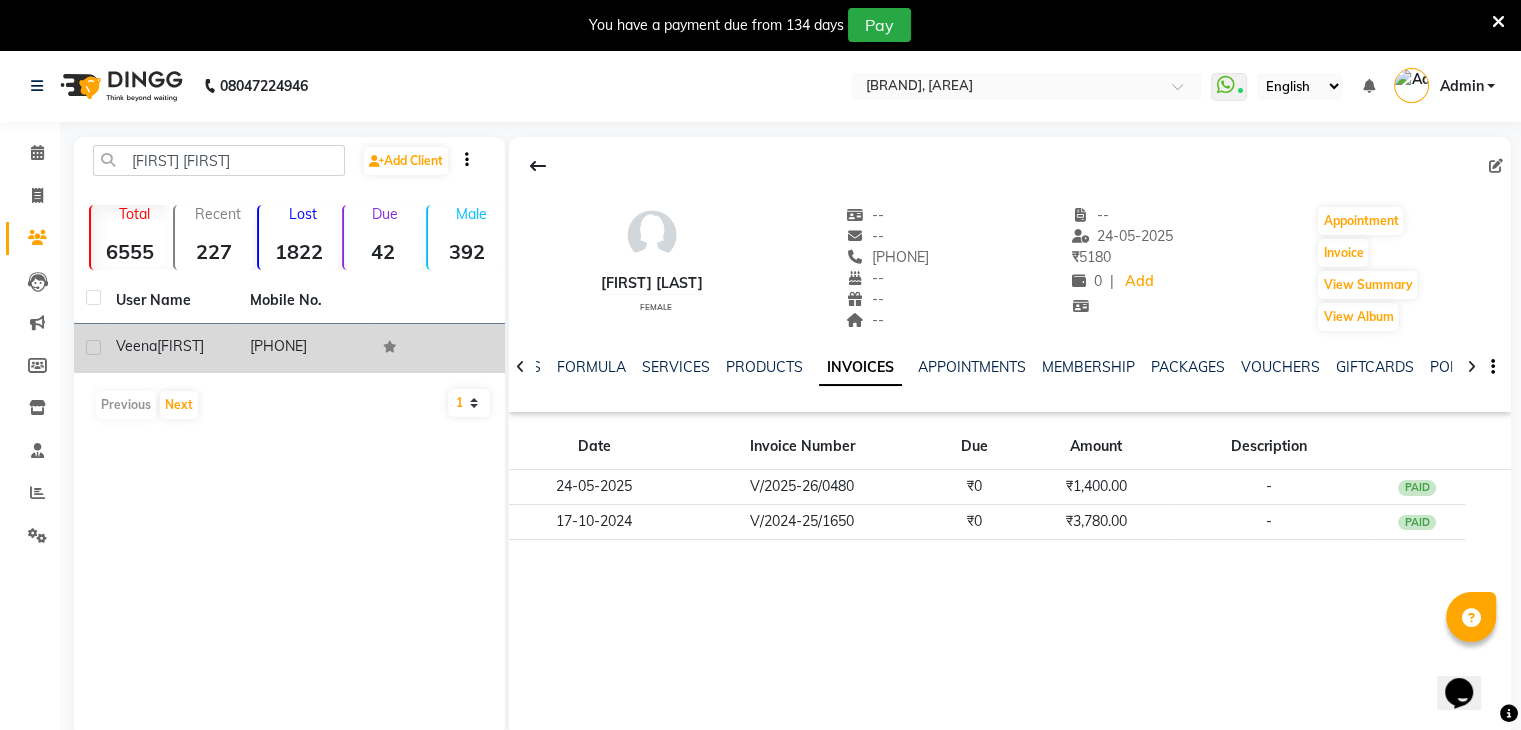 click on "[FIRST] [FIRST]" 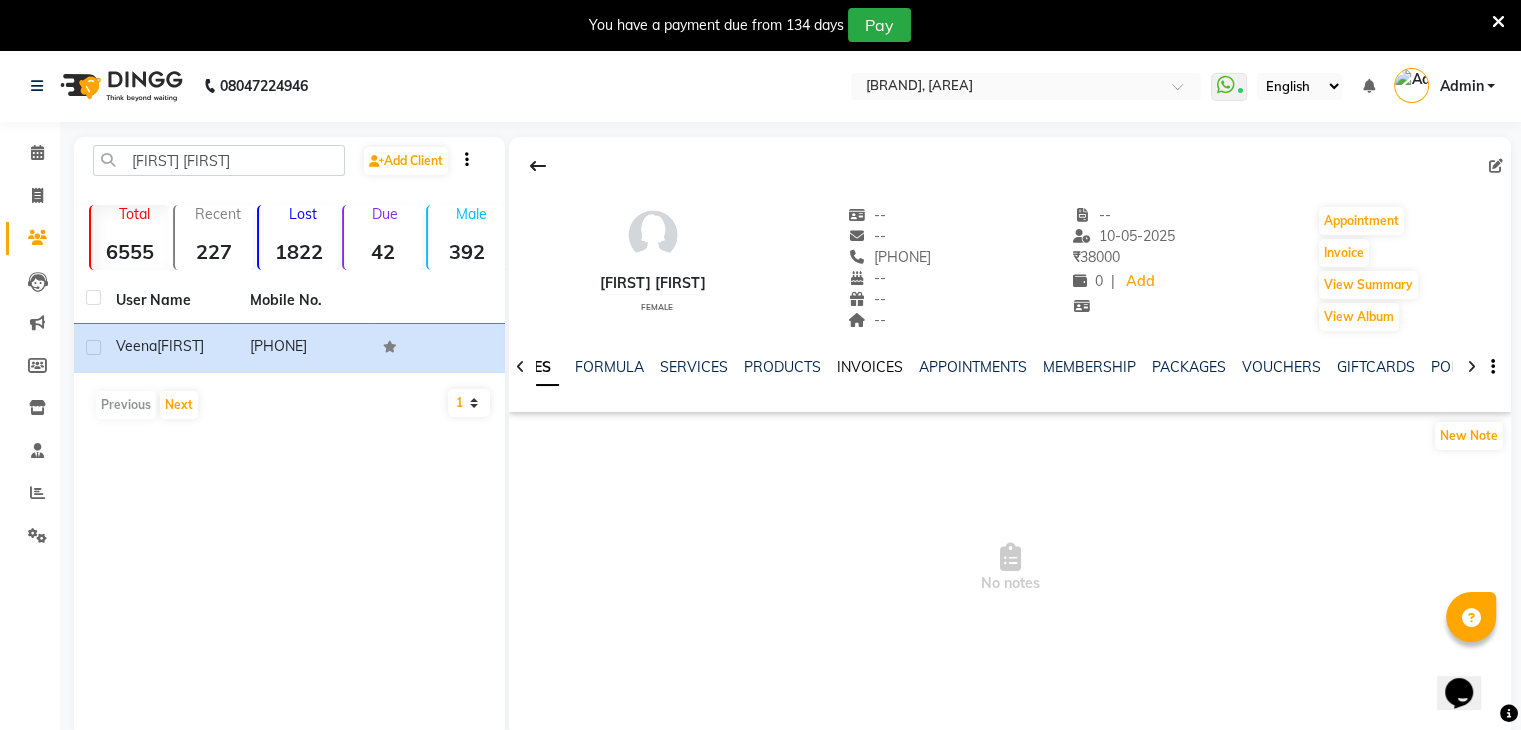 click on "INVOICES" 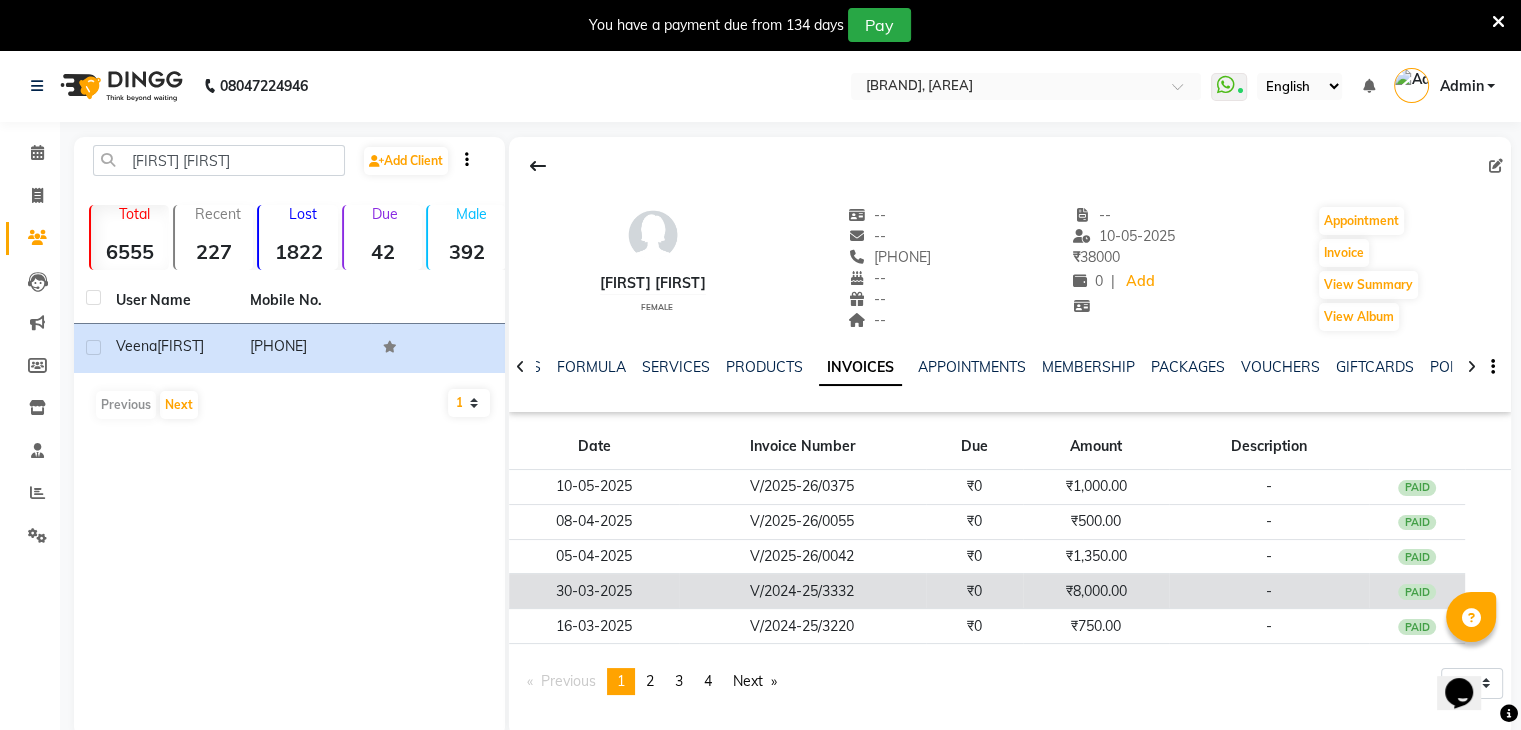 click on "₹0" 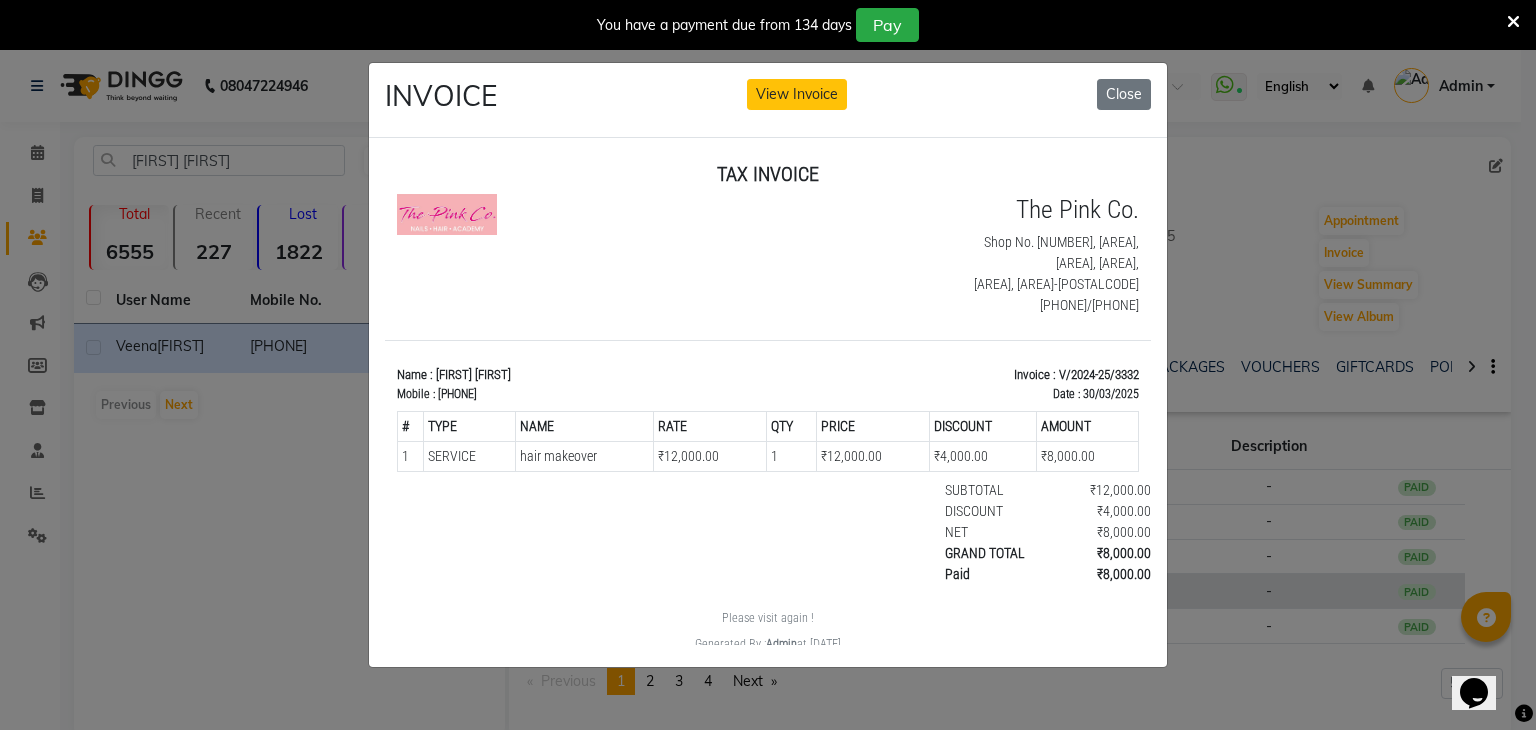 scroll, scrollTop: 0, scrollLeft: 0, axis: both 